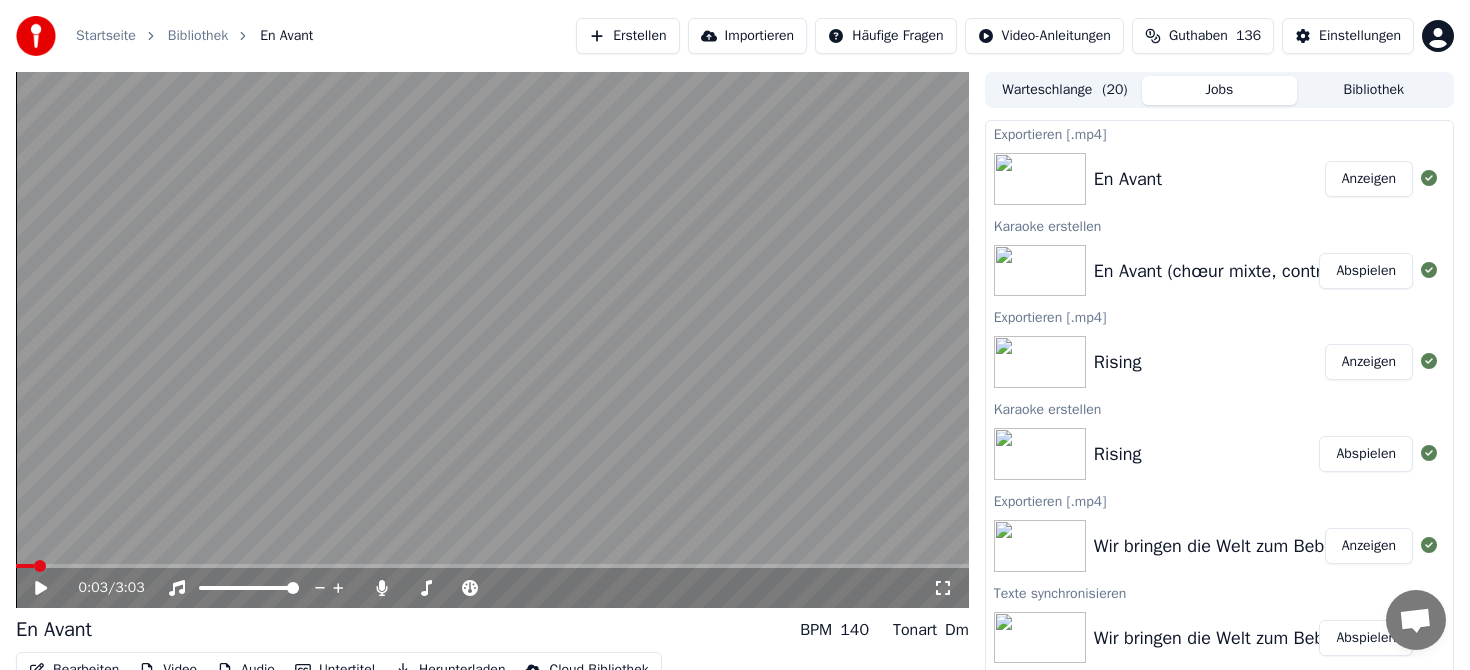 scroll, scrollTop: 0, scrollLeft: 0, axis: both 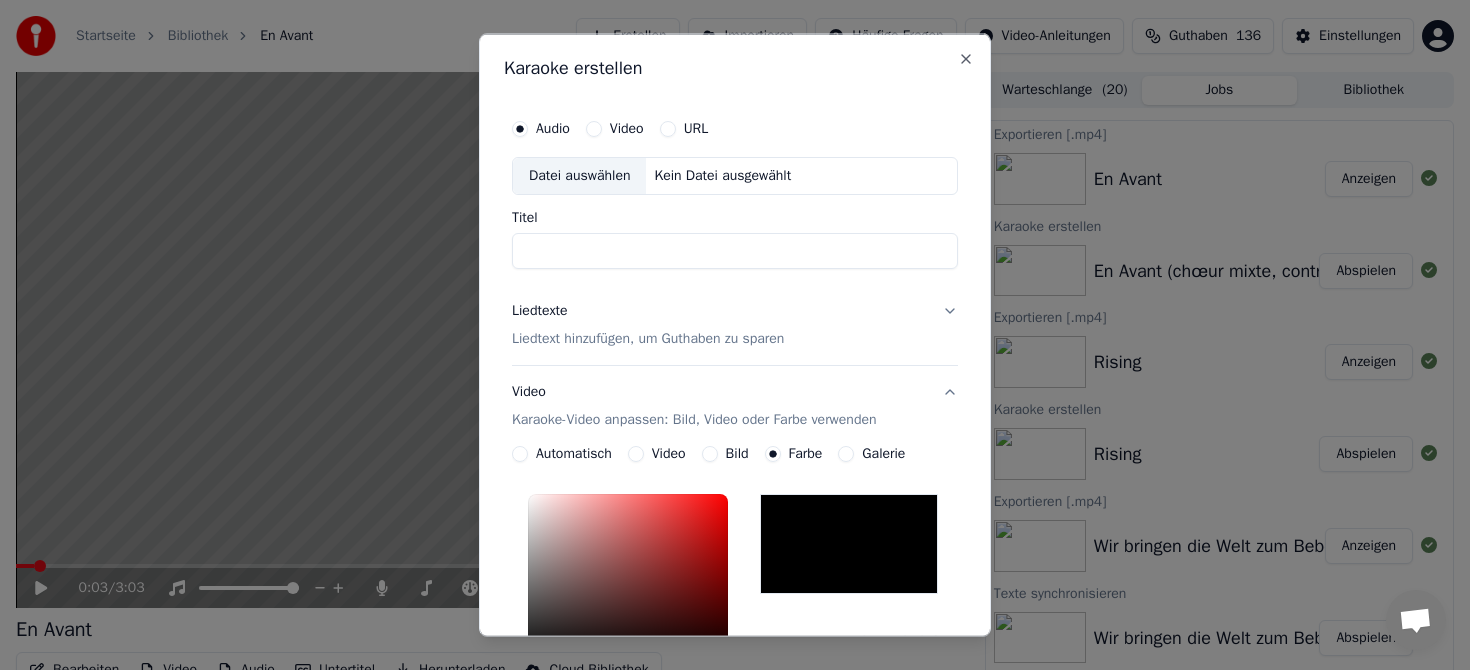 click on "Kein Datei ausgewählt" at bounding box center (722, 176) 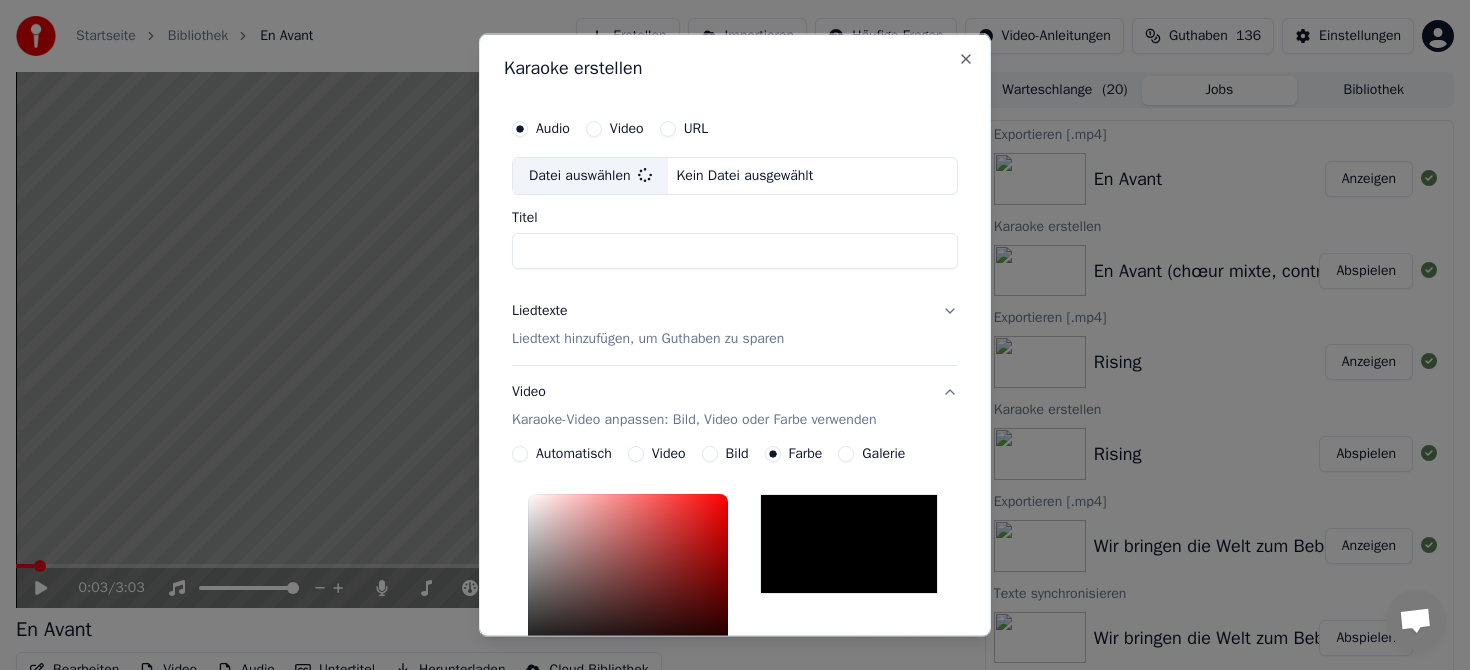 click on "Titel" at bounding box center (735, 250) 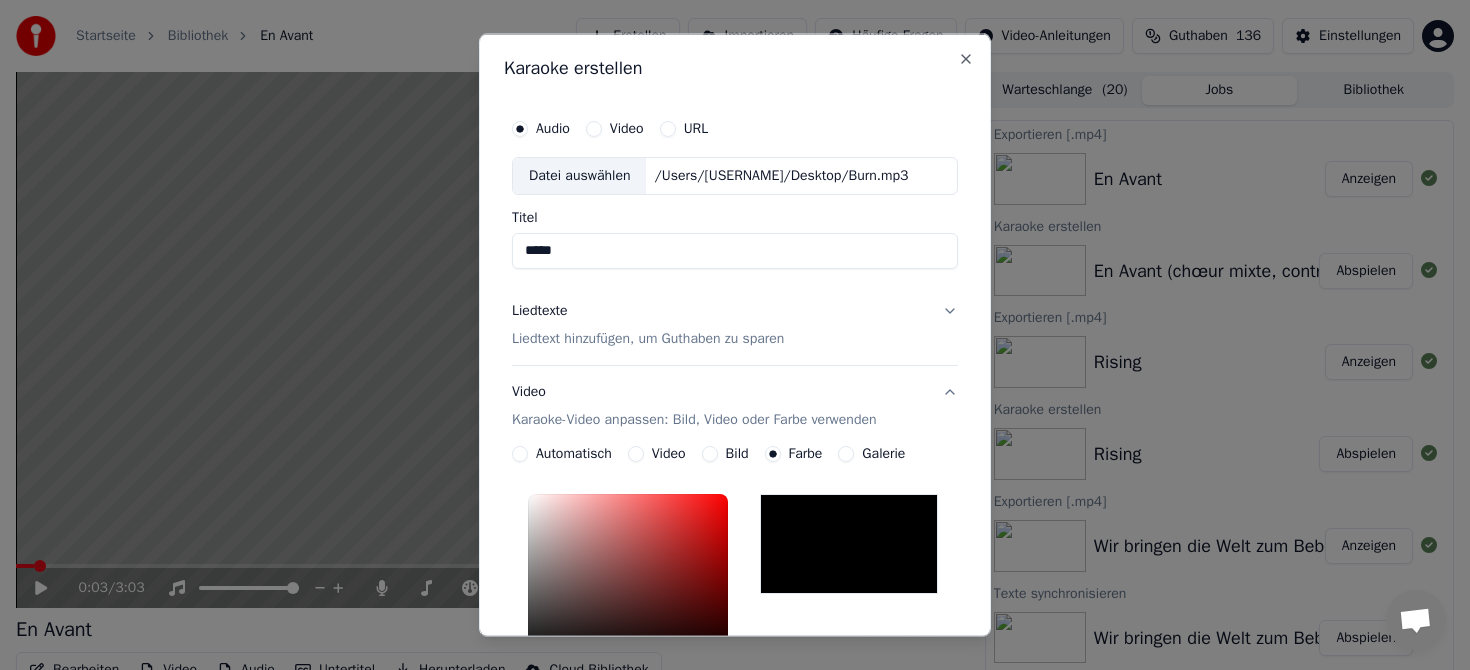 type on "****" 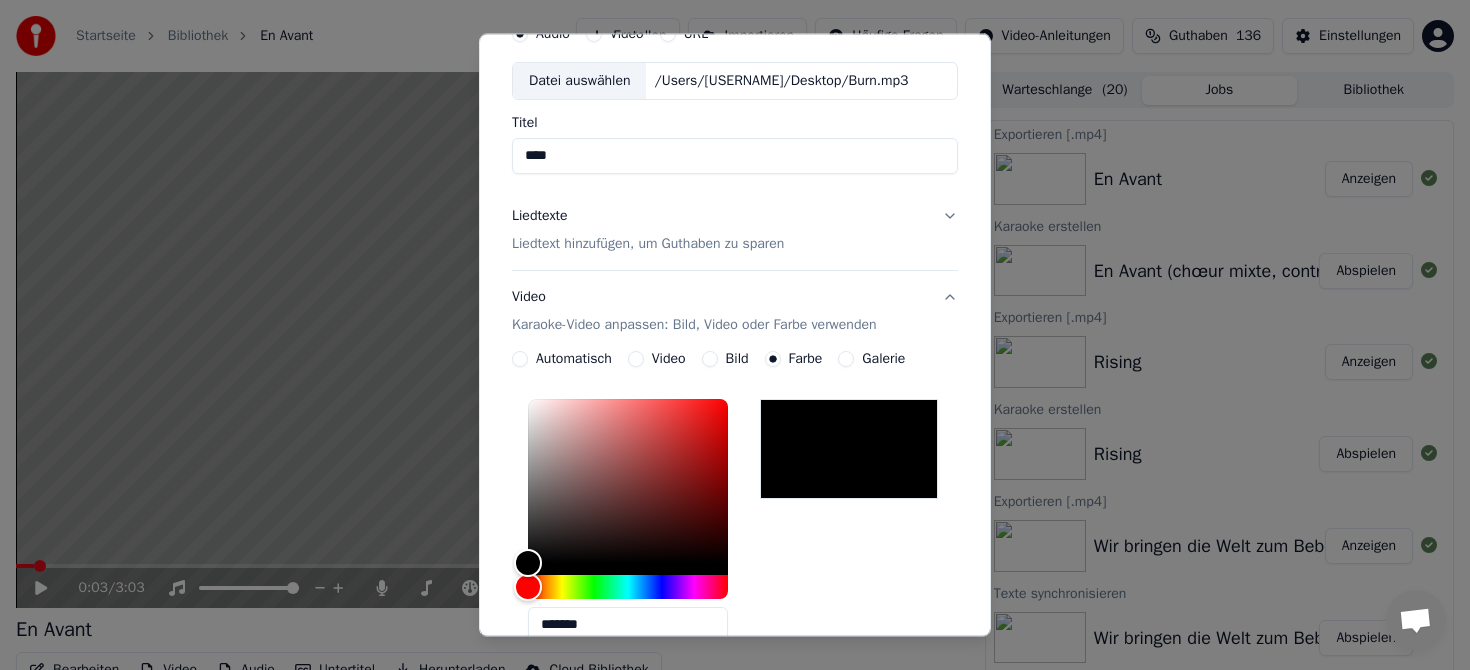 scroll, scrollTop: 152, scrollLeft: 0, axis: vertical 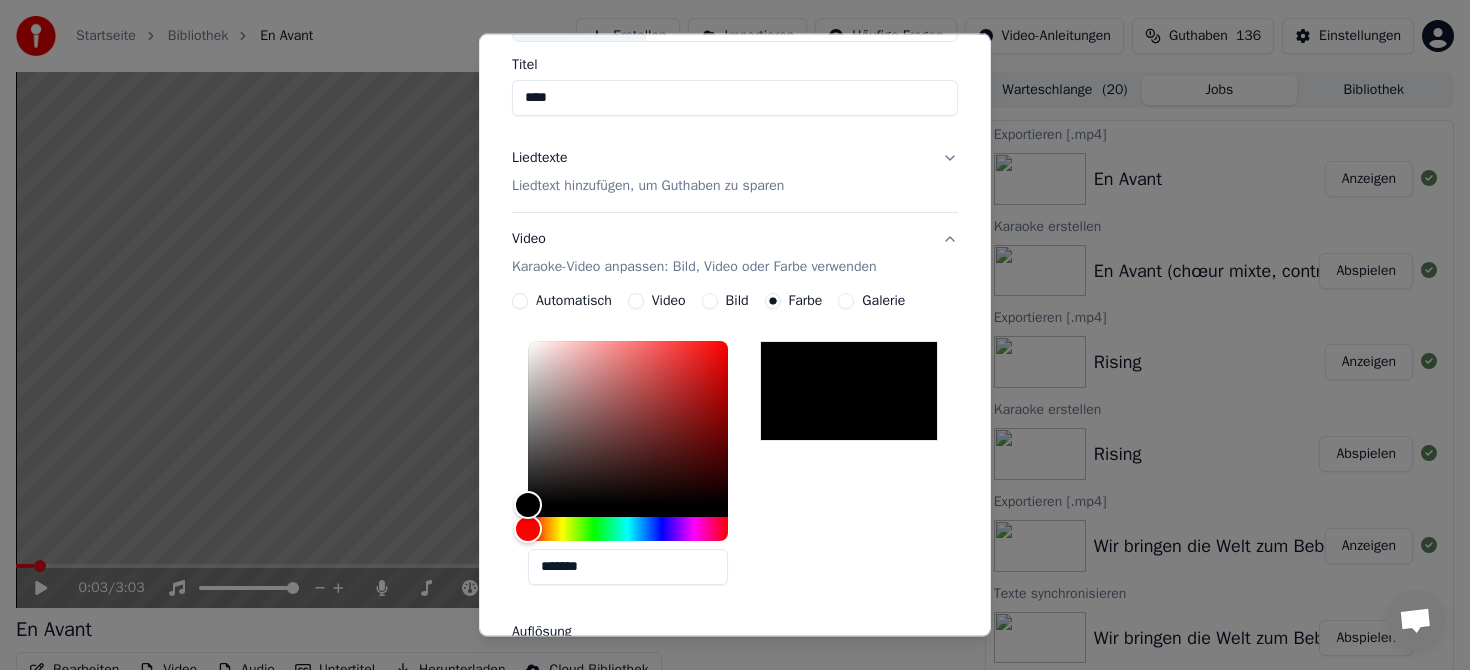 click on "Liedtexte Liedtext hinzufügen, um Guthaben zu sparen" at bounding box center [648, 172] 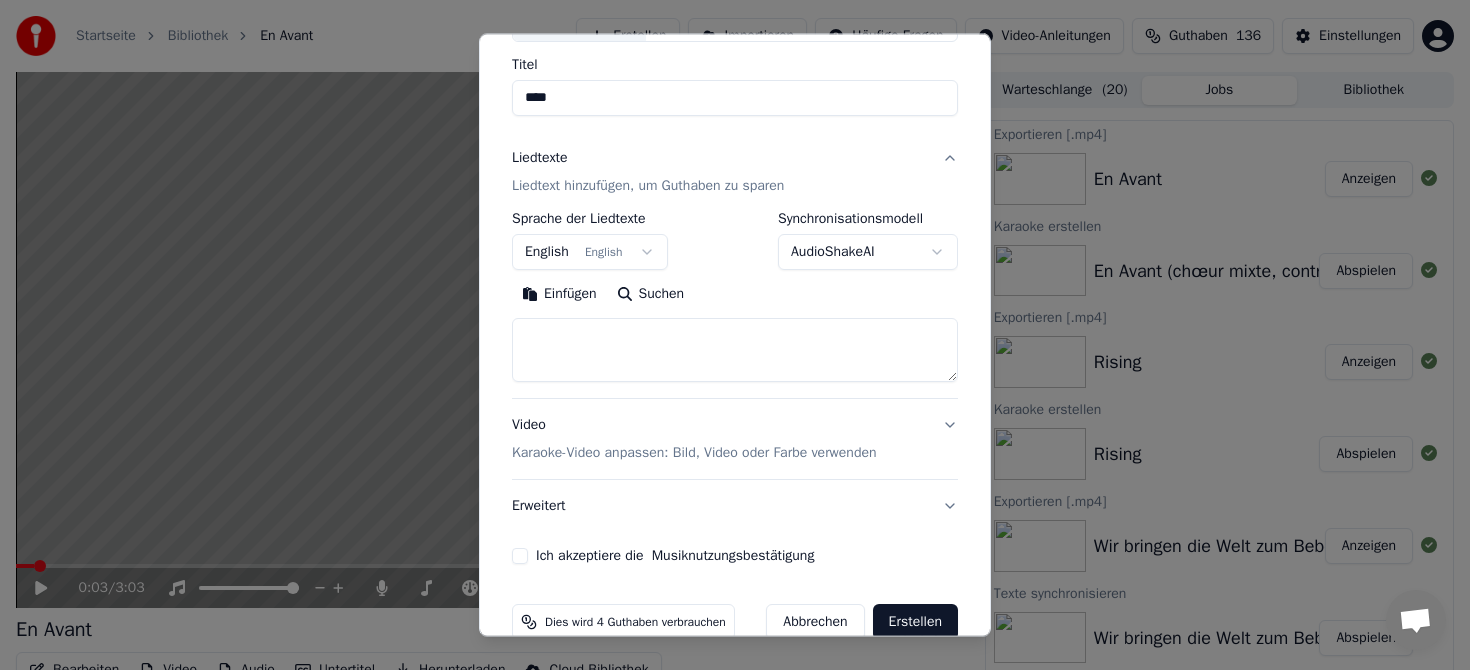 click at bounding box center [735, 350] 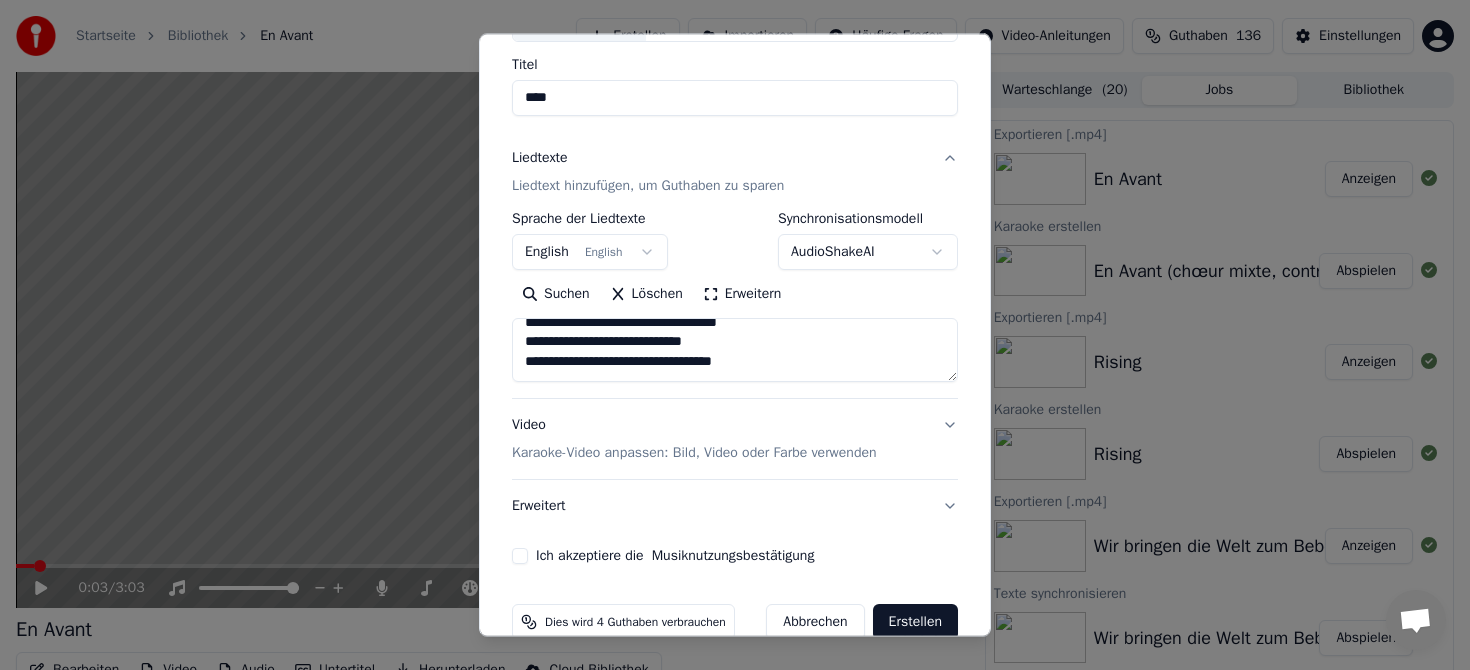 scroll, scrollTop: 613, scrollLeft: 0, axis: vertical 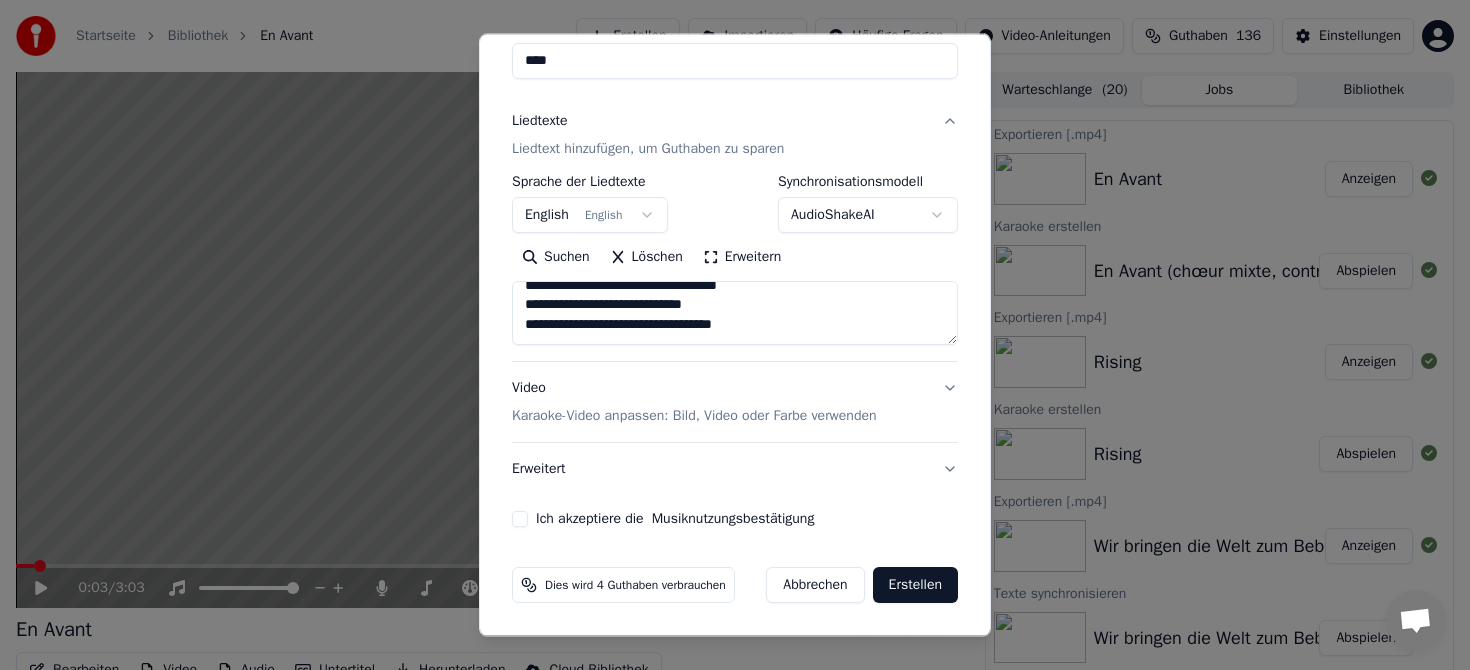 type on "**********" 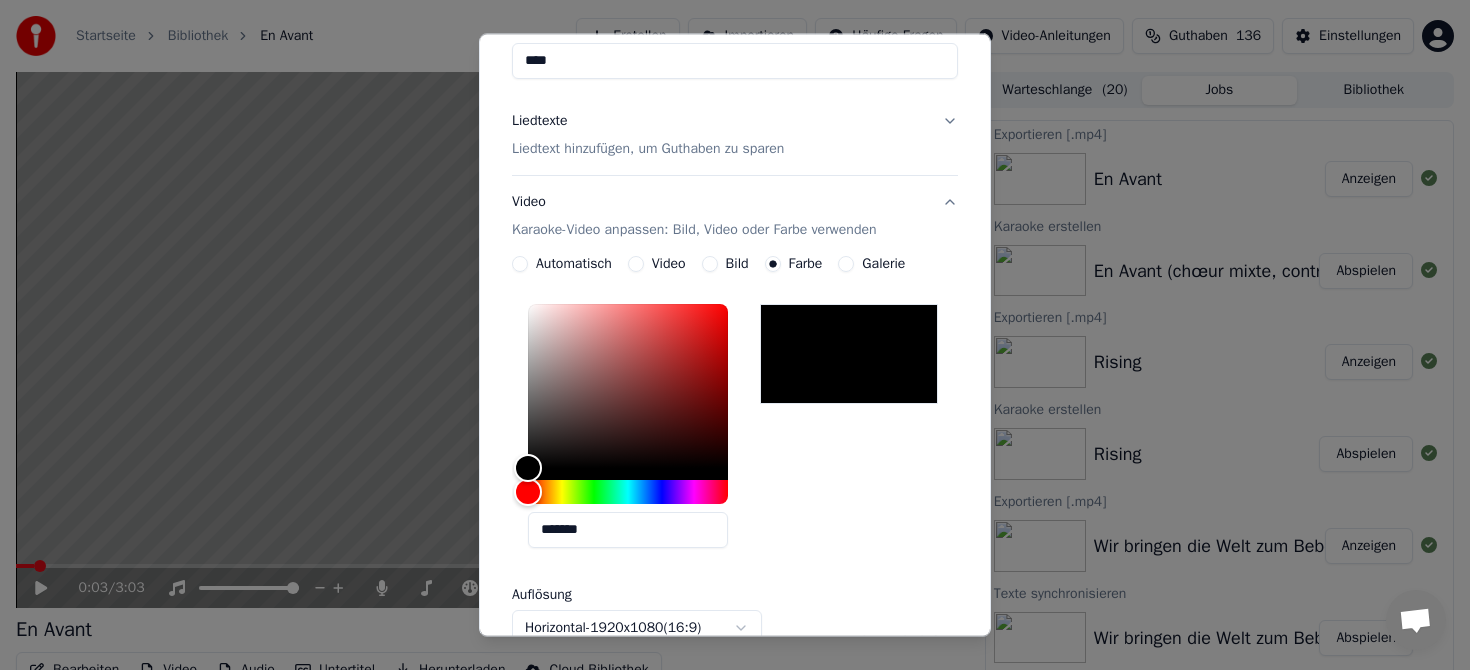 click on "Bild" at bounding box center (710, 264) 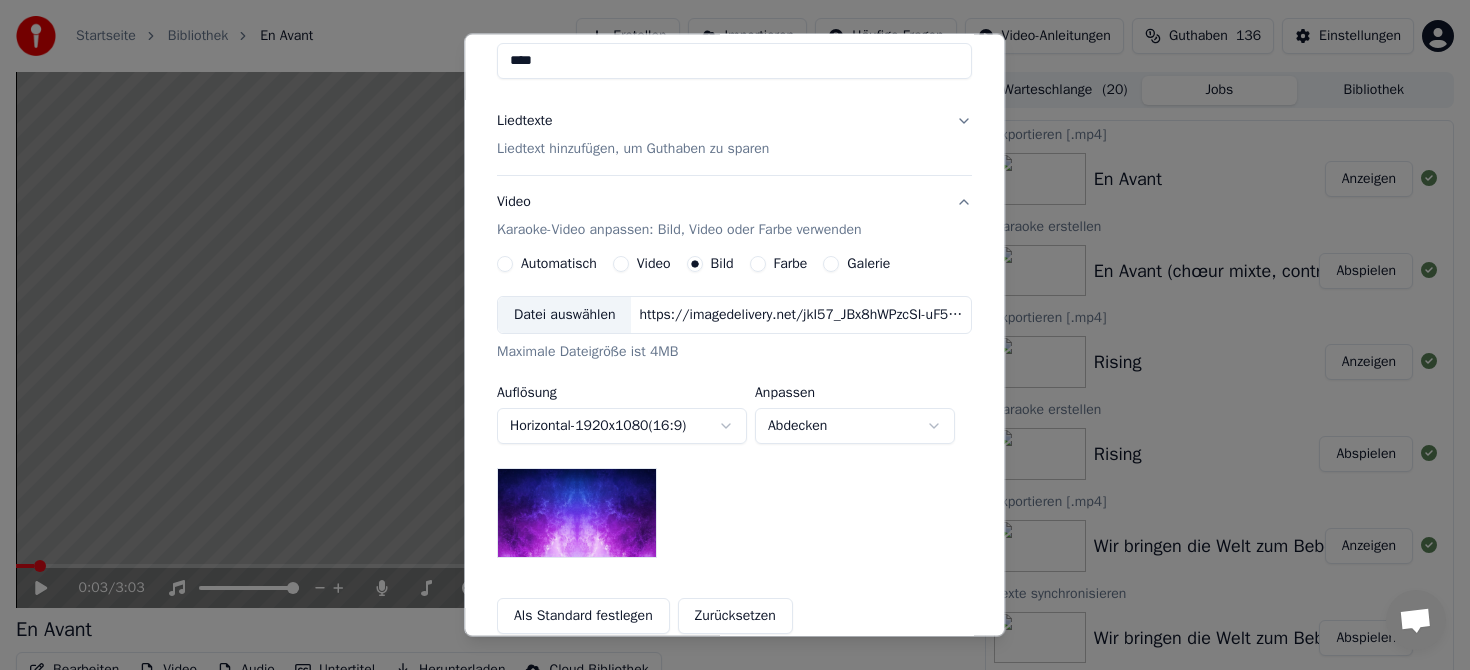 click on "https://imagedelivery.net/jkI57_JBx8hWPzcSI-uF5w/c7639807-3f76-4ea5-9112-66e75e03d200/16x9" at bounding box center (802, 315) 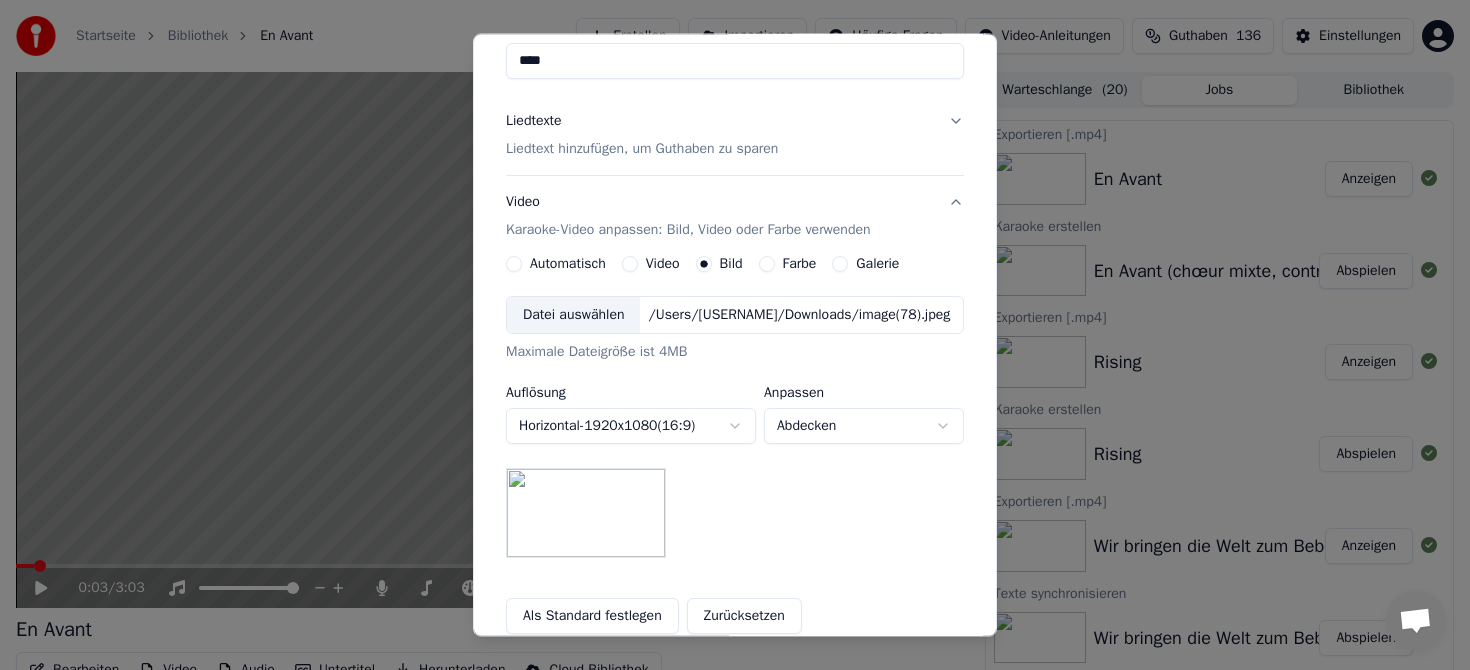 scroll, scrollTop: 397, scrollLeft: 0, axis: vertical 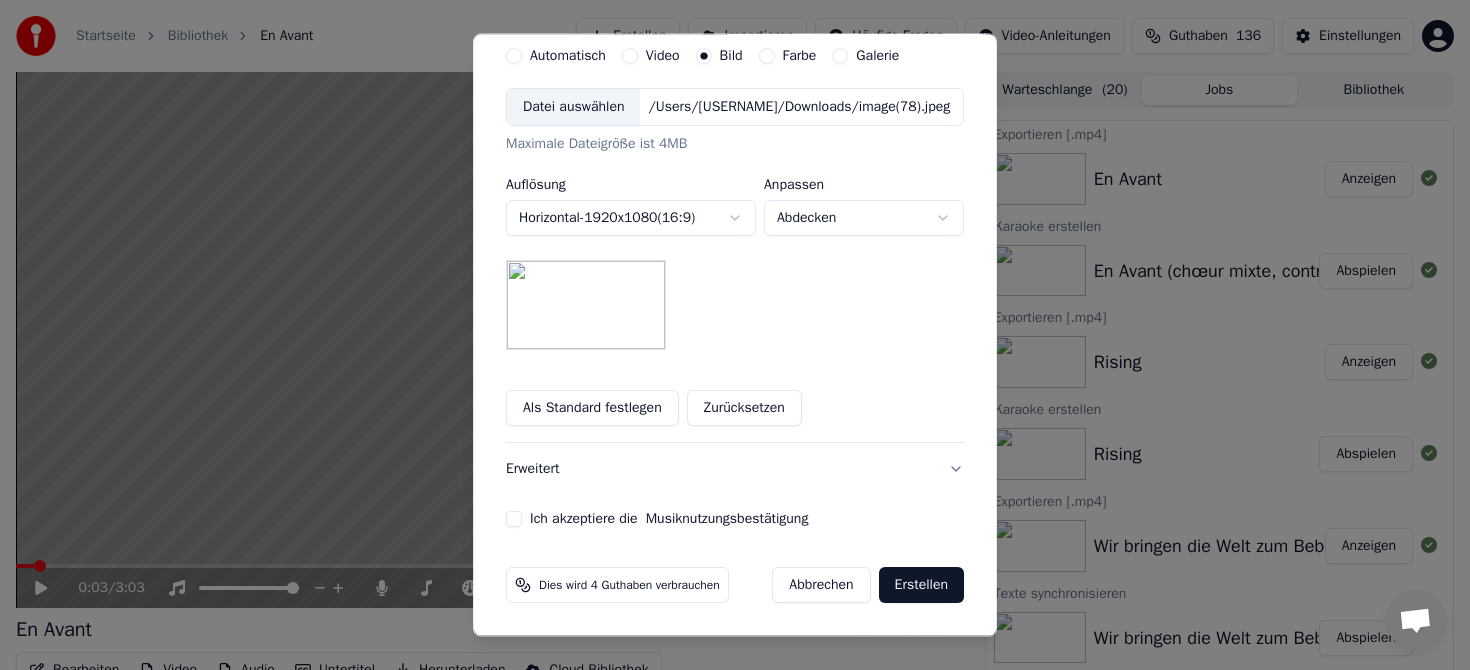 click on "Ich akzeptiere die   Musiknutzungsbestätigung" at bounding box center [514, 519] 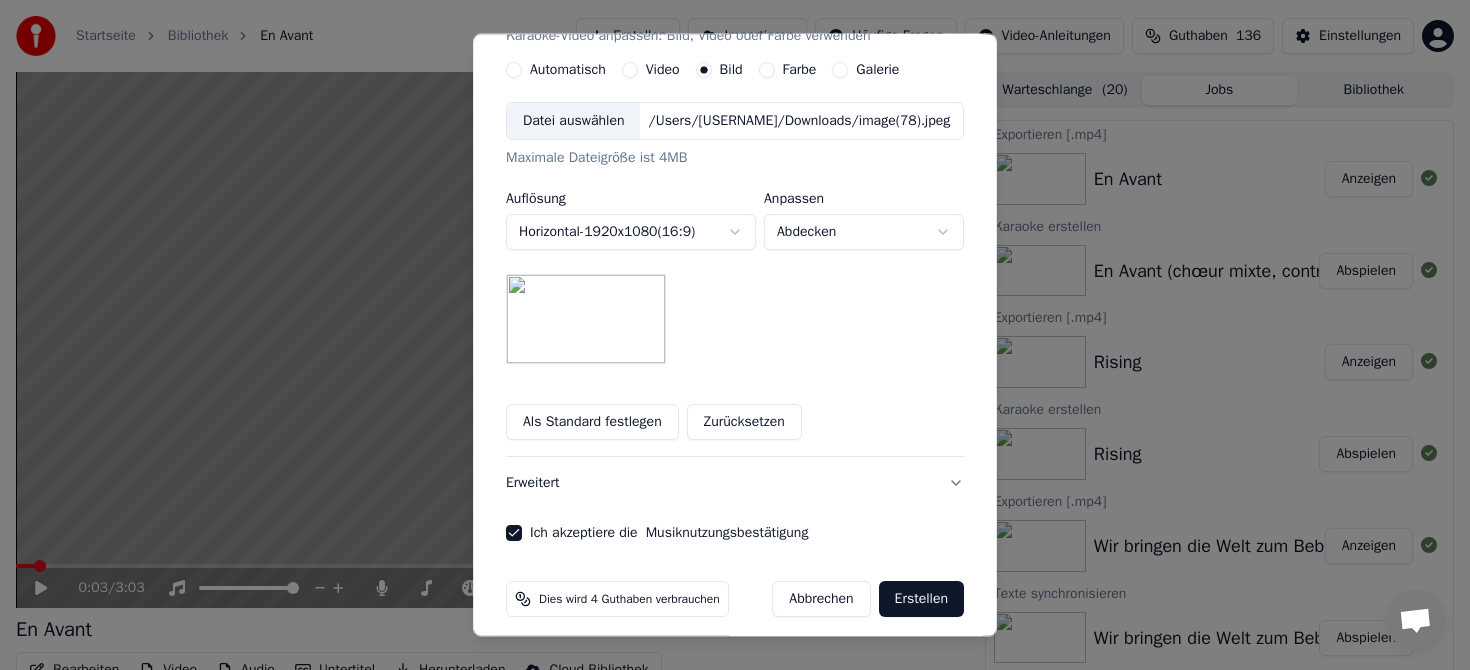 scroll, scrollTop: 397, scrollLeft: 0, axis: vertical 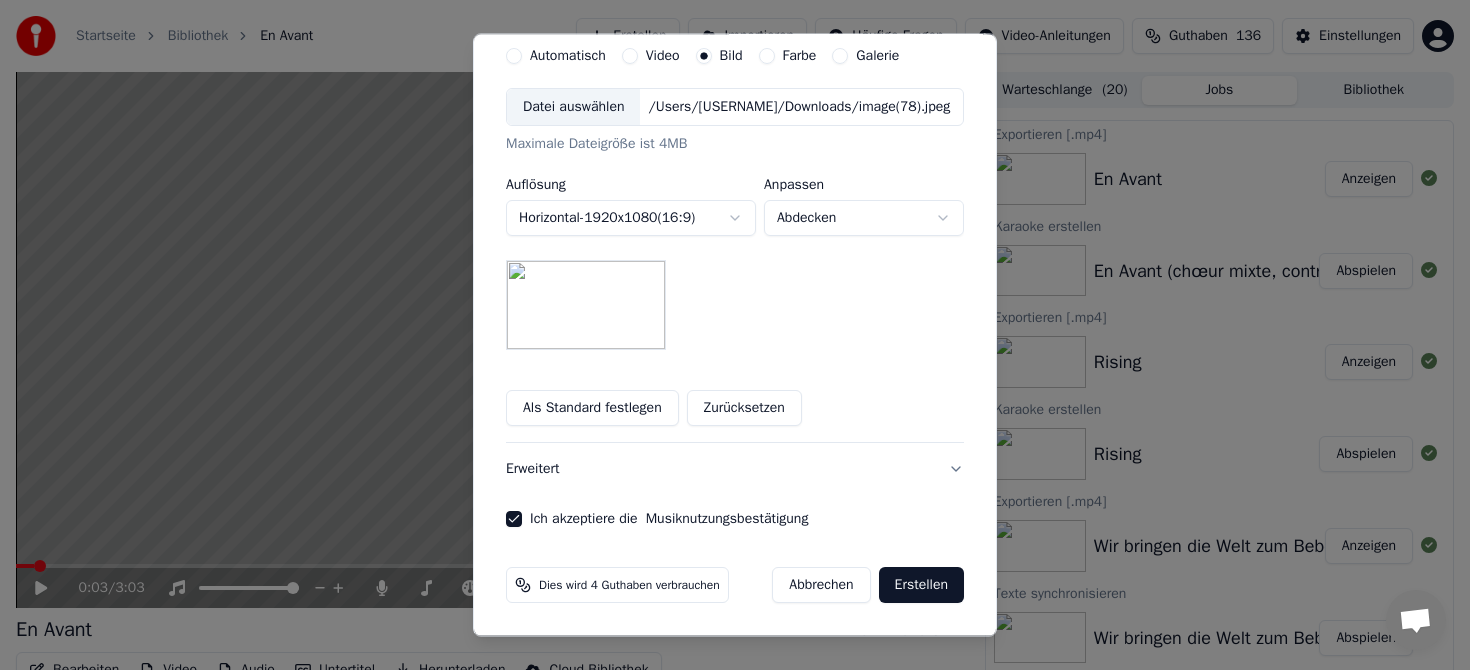click on "Erstellen" at bounding box center [921, 585] 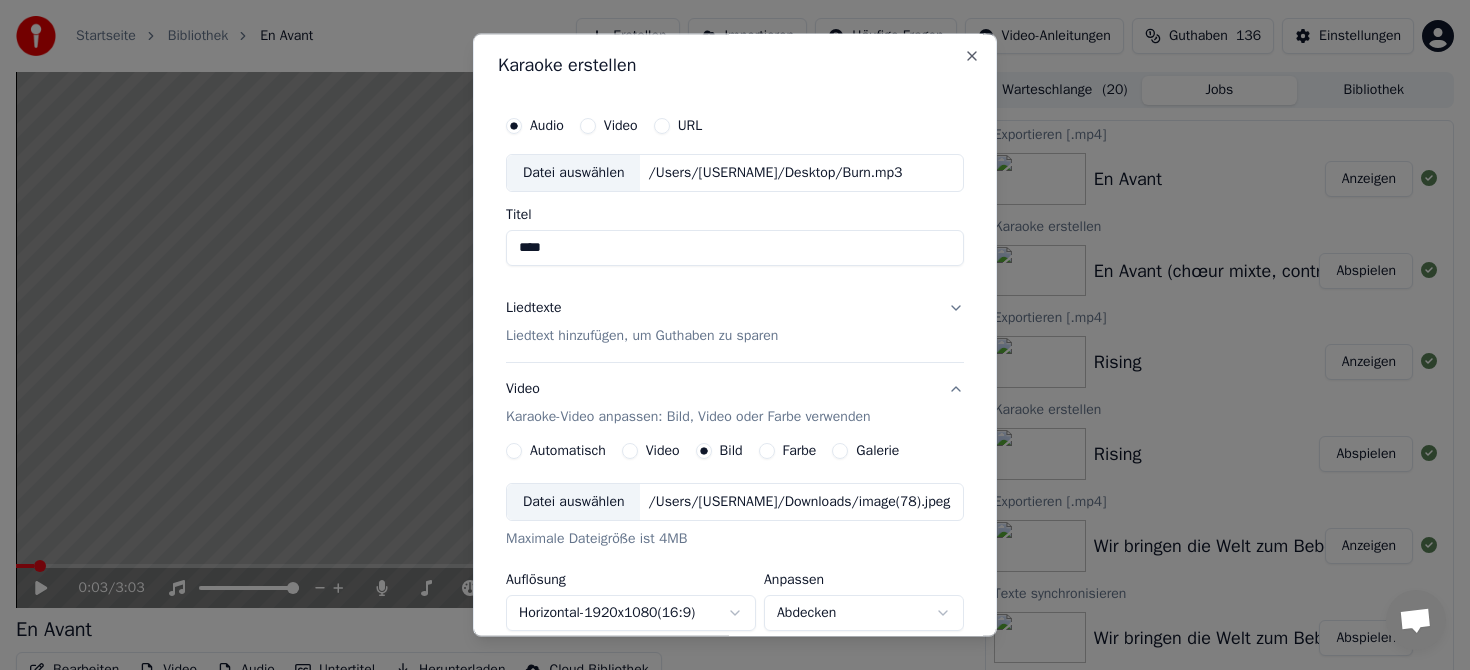 scroll, scrollTop: 0, scrollLeft: 0, axis: both 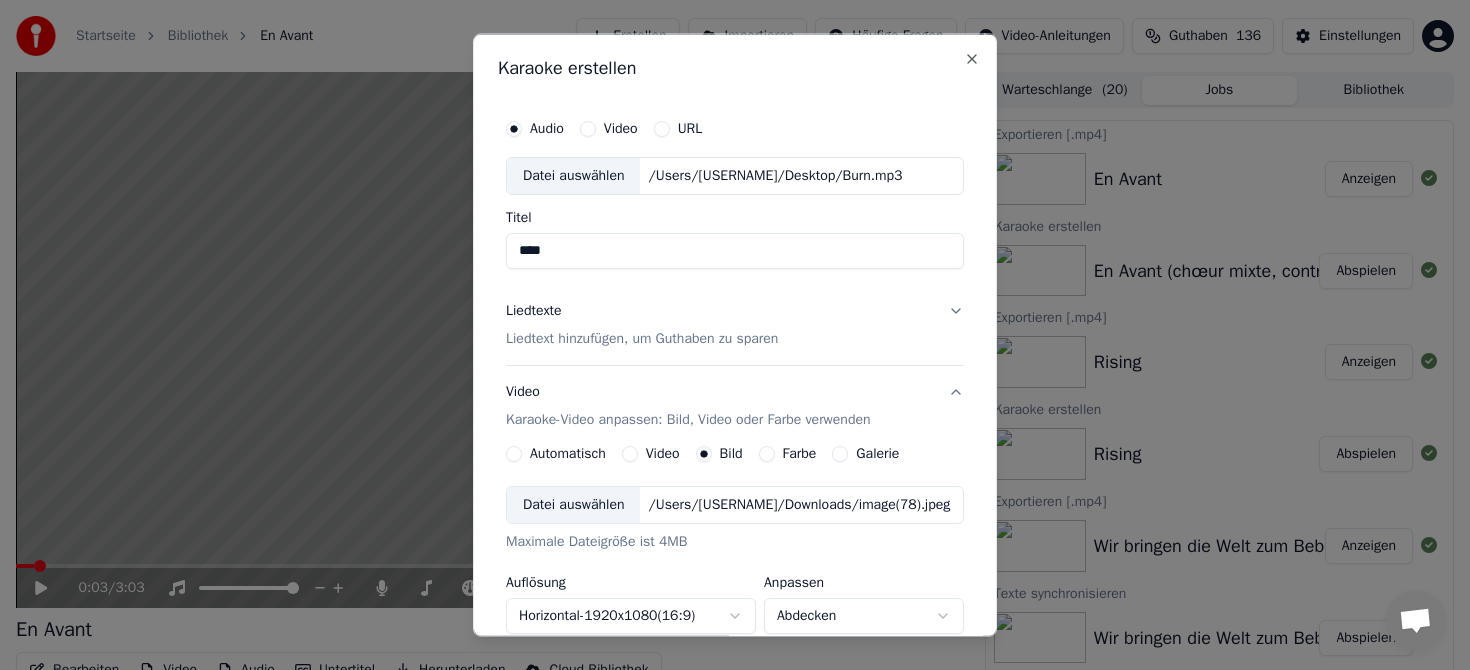 click on "Liedtexte Liedtext hinzufügen, um Guthaben zu sparen" at bounding box center [735, 324] 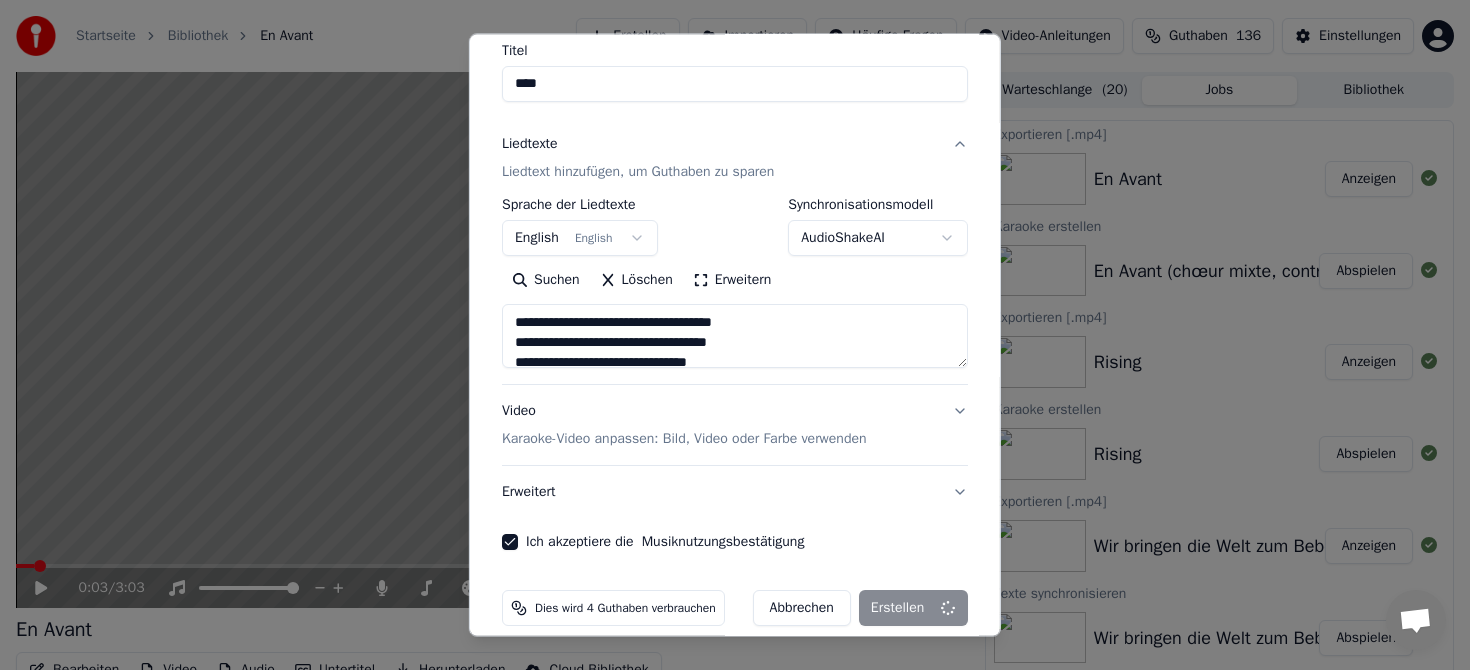 scroll, scrollTop: 189, scrollLeft: 0, axis: vertical 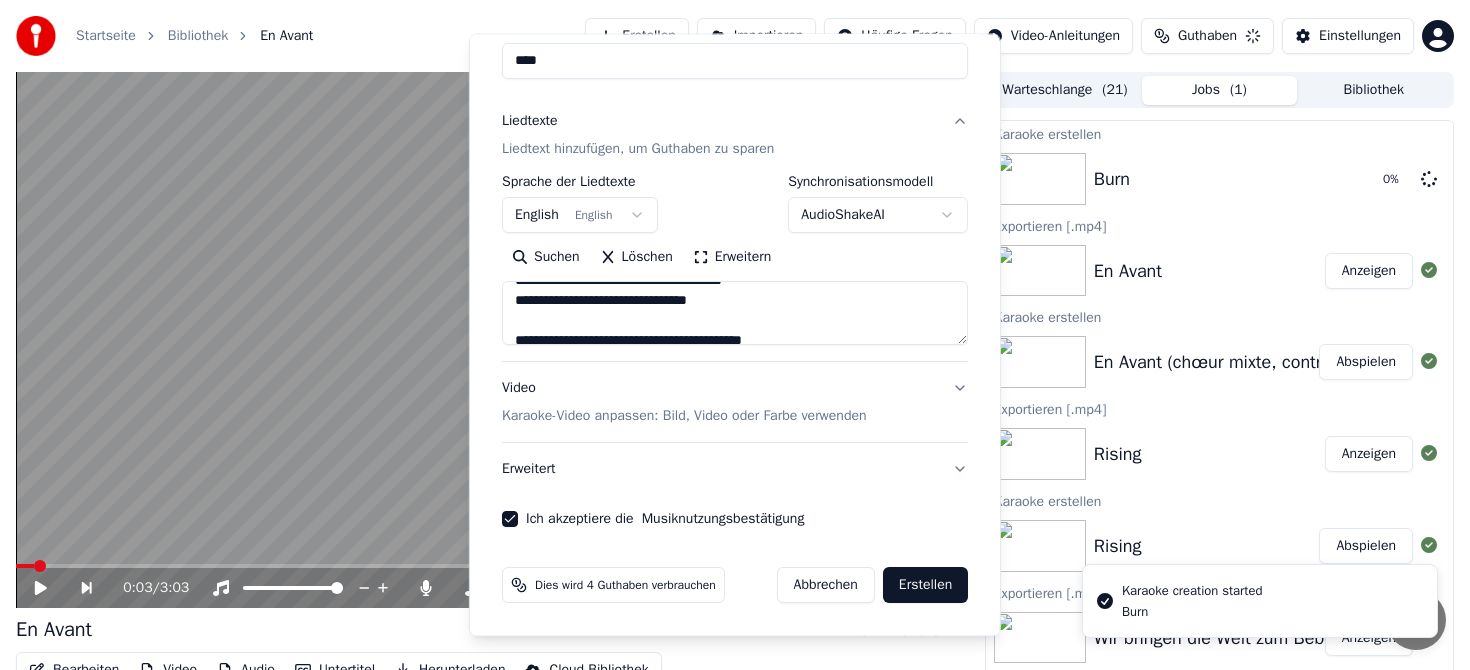 type 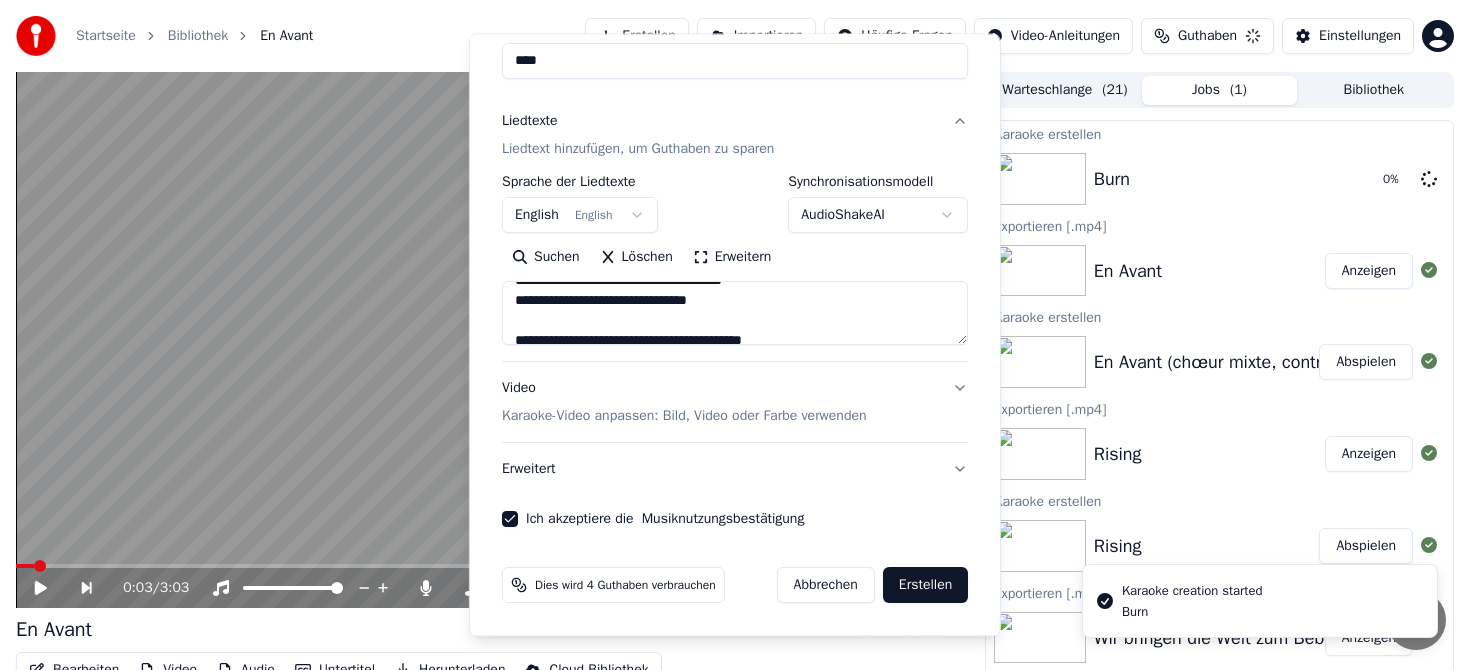 type 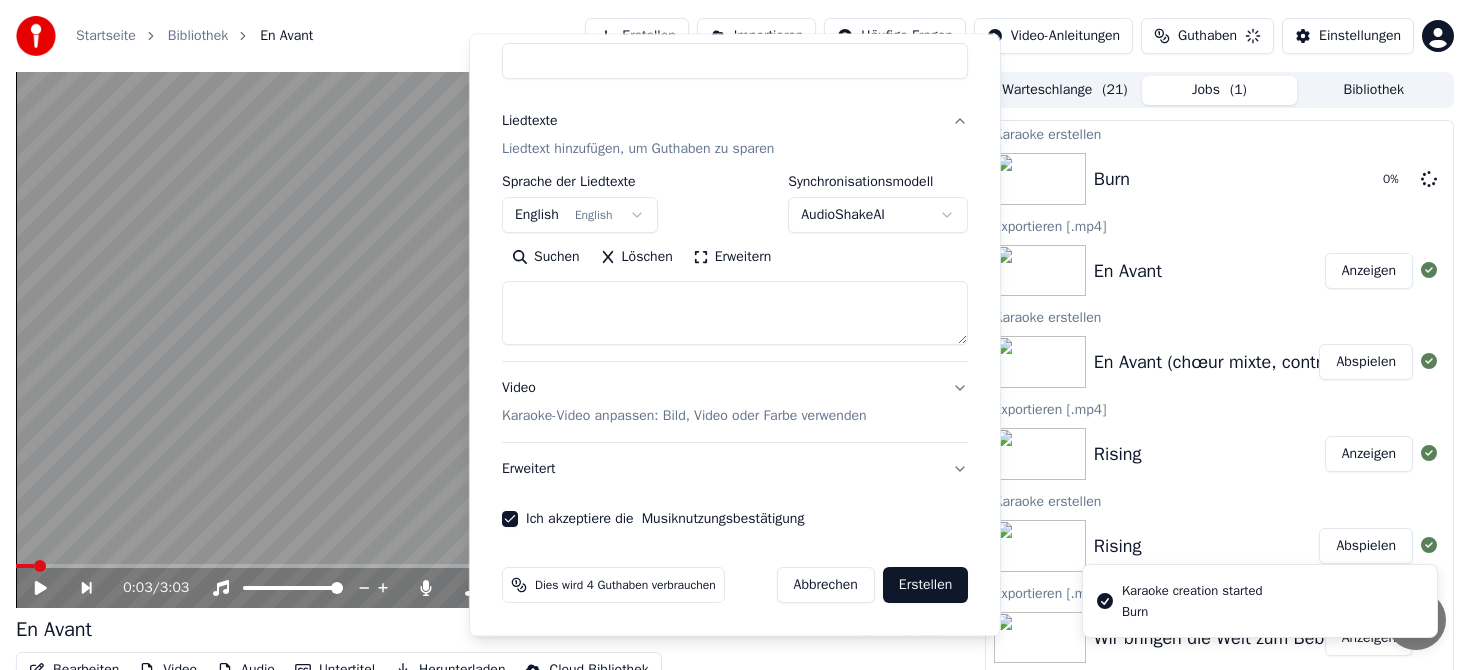 scroll, scrollTop: 0, scrollLeft: 0, axis: both 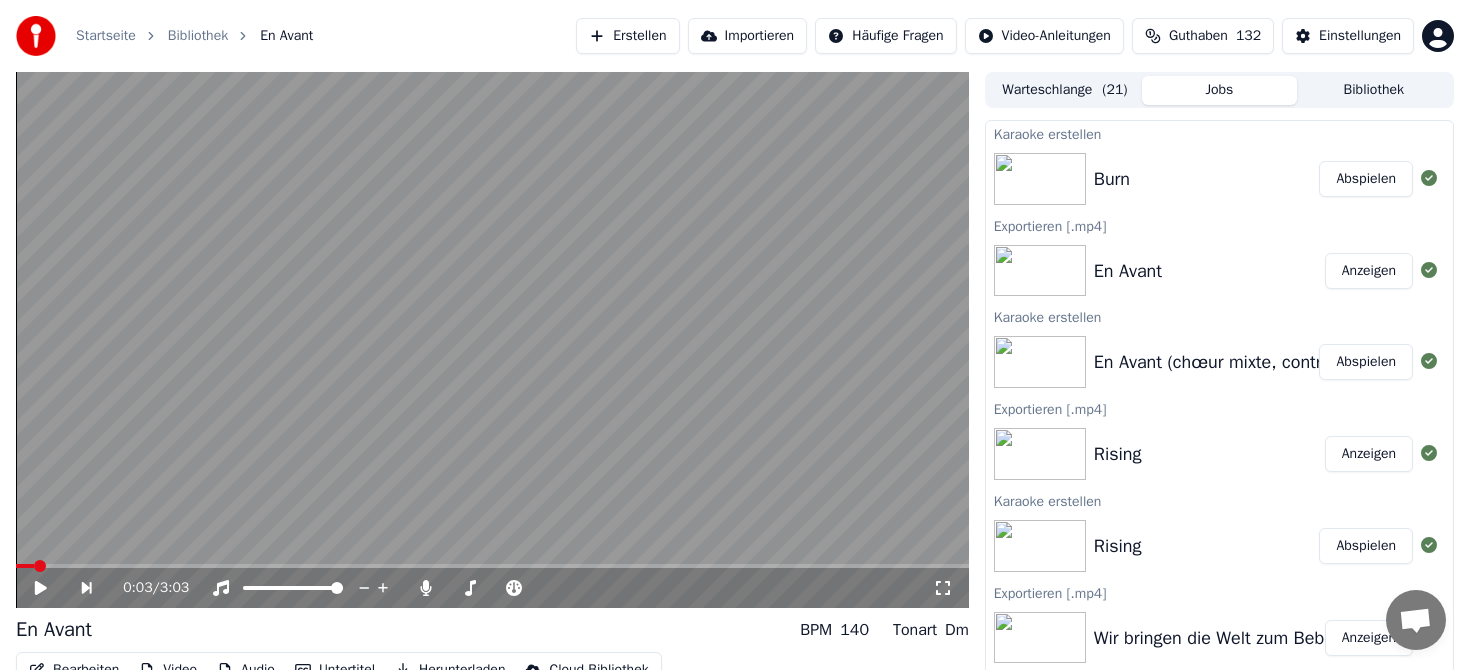 click on "Erstellen" at bounding box center [627, 36] 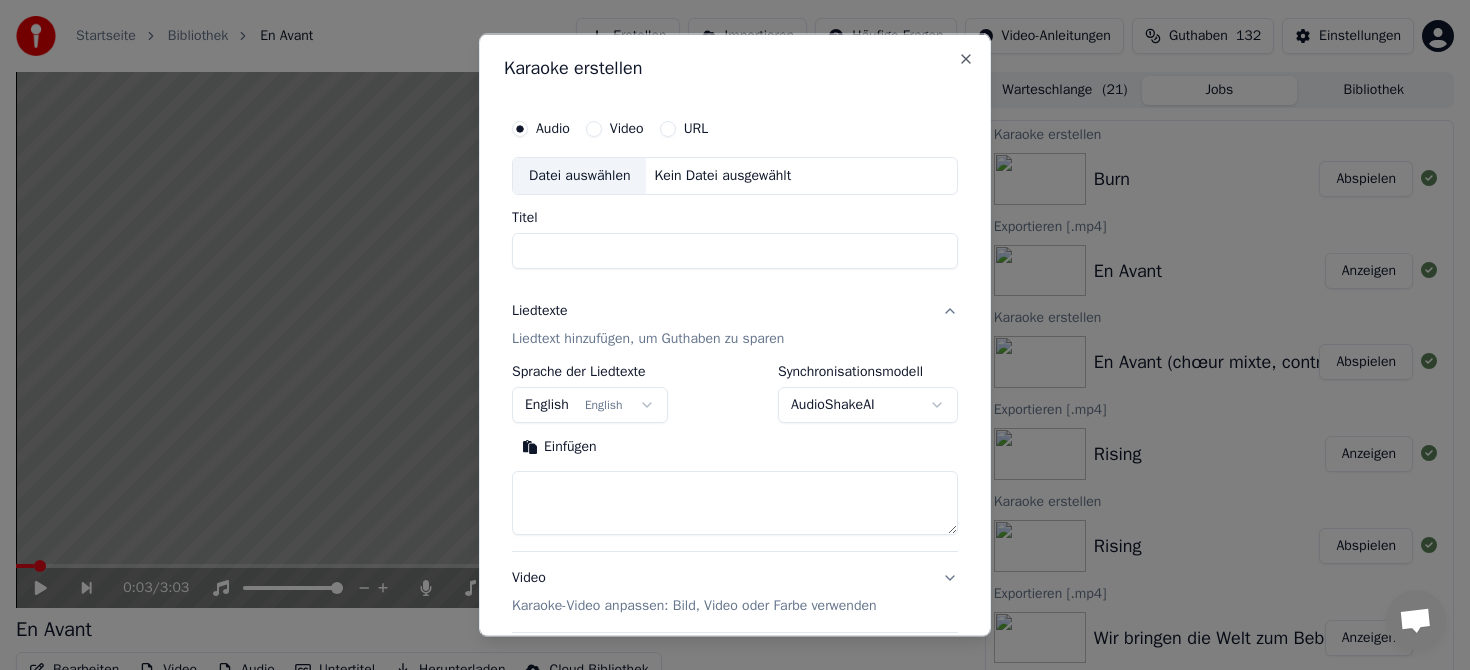 click on "Kein Datei ausgewählt" at bounding box center (722, 176) 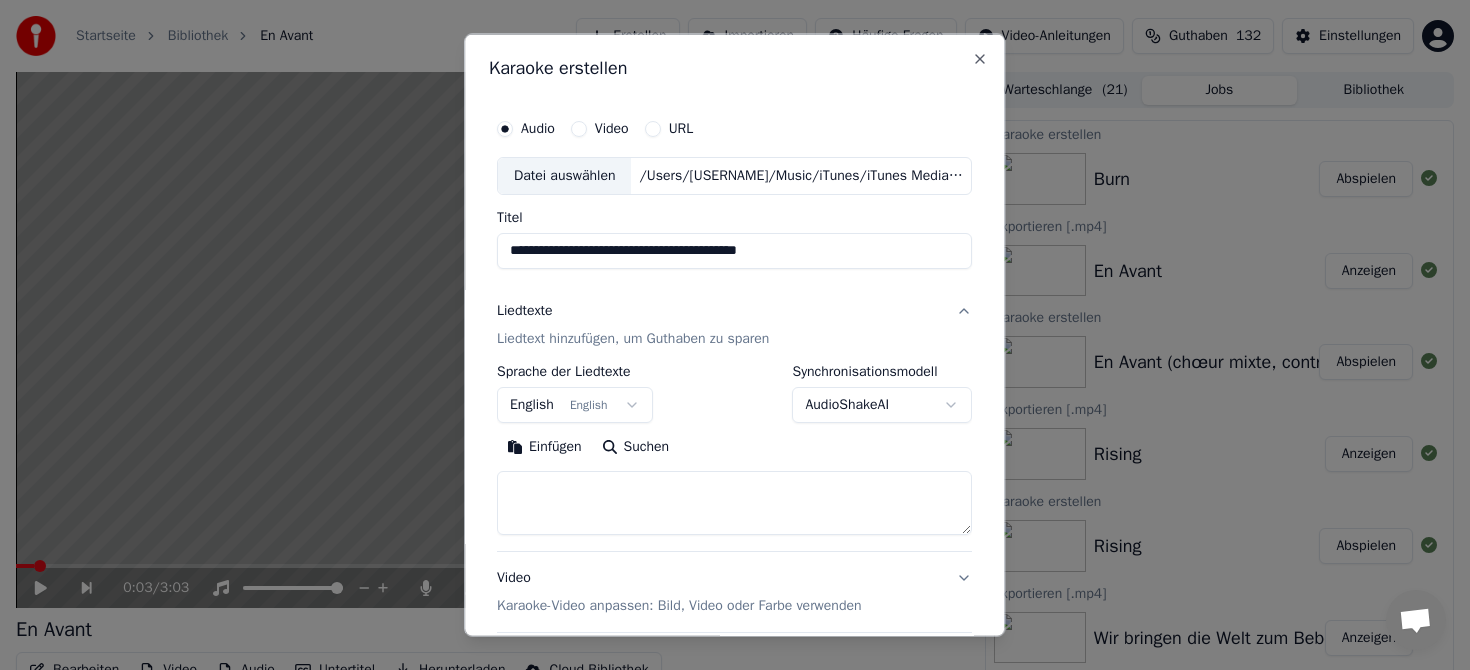 drag, startPoint x: 827, startPoint y: 245, endPoint x: 458, endPoint y: 255, distance: 369.13547 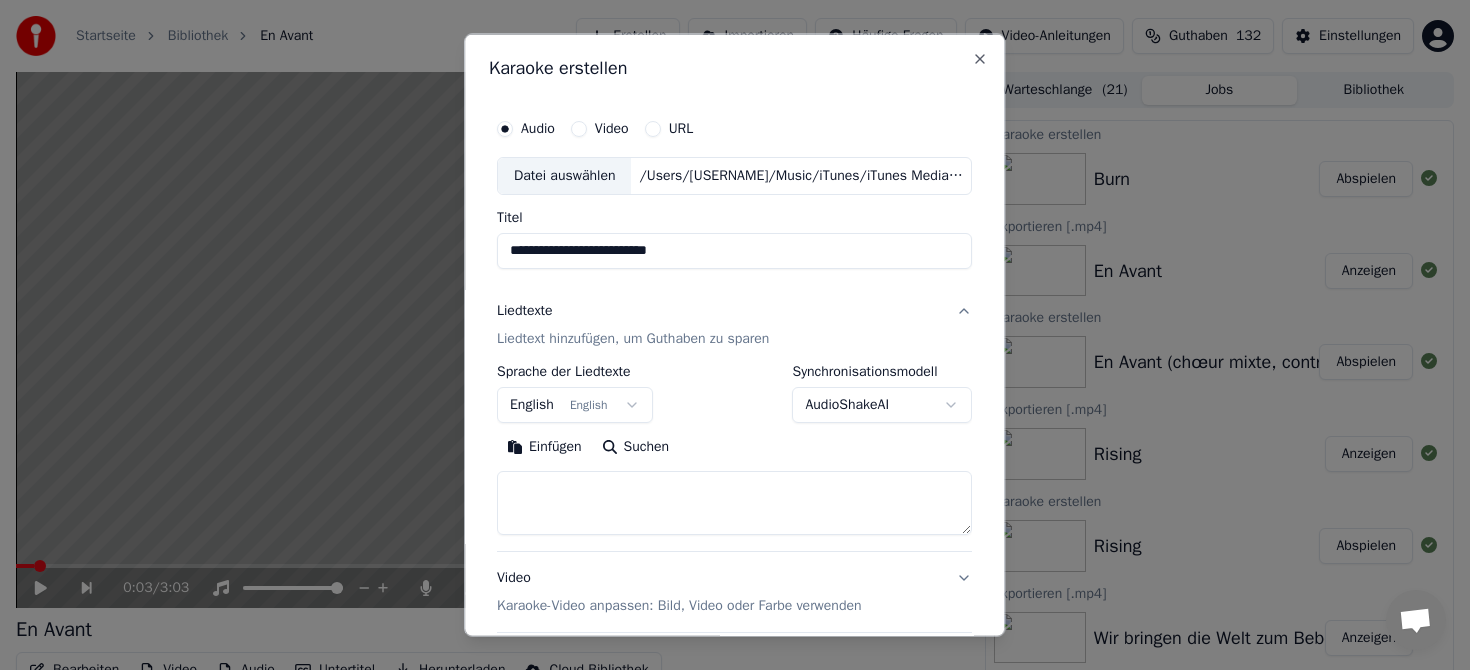 type on "**********" 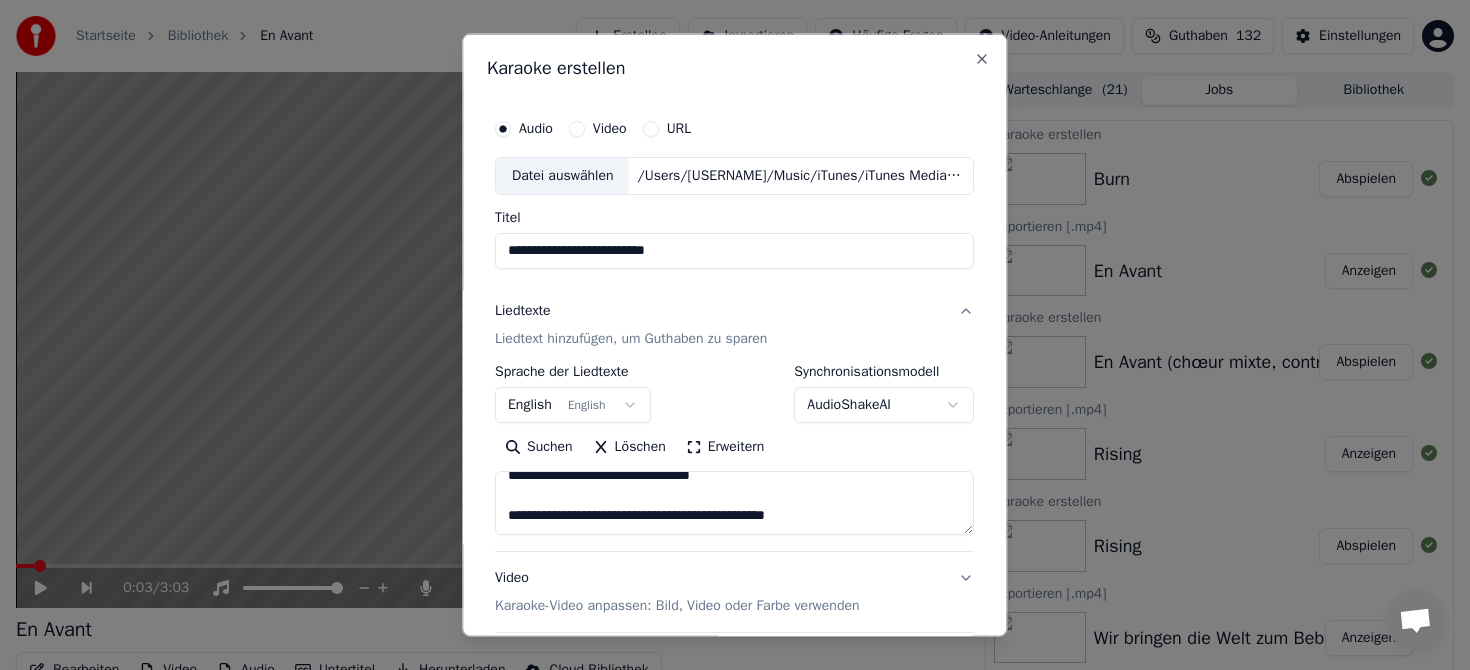 scroll, scrollTop: 573, scrollLeft: 0, axis: vertical 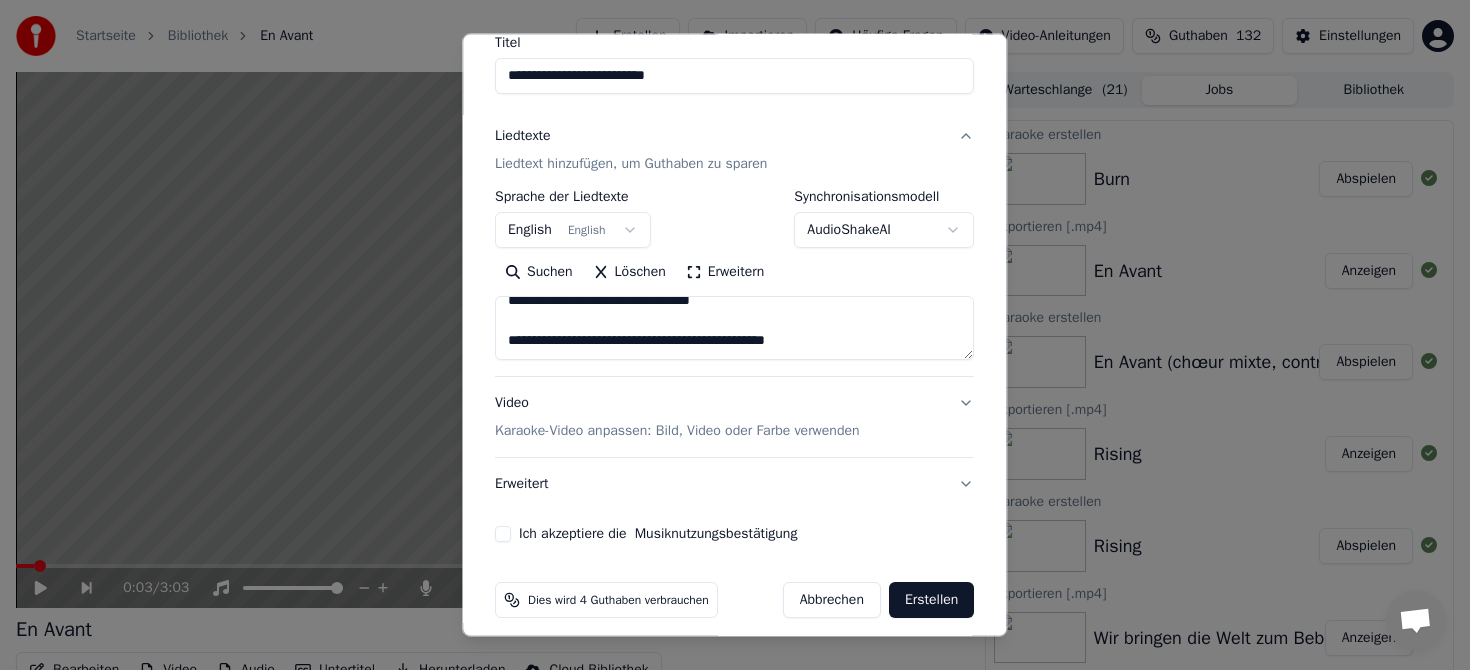 type on "**********" 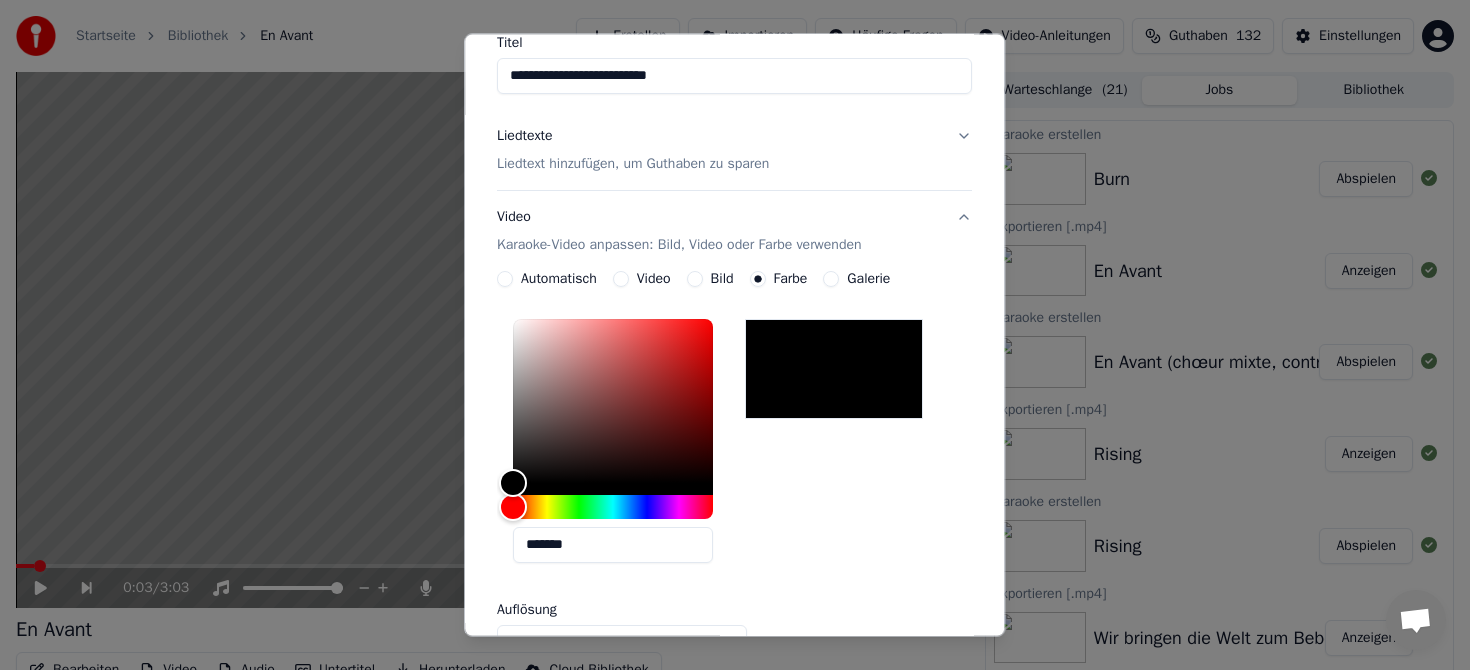 click on "Bild" at bounding box center (710, 279) 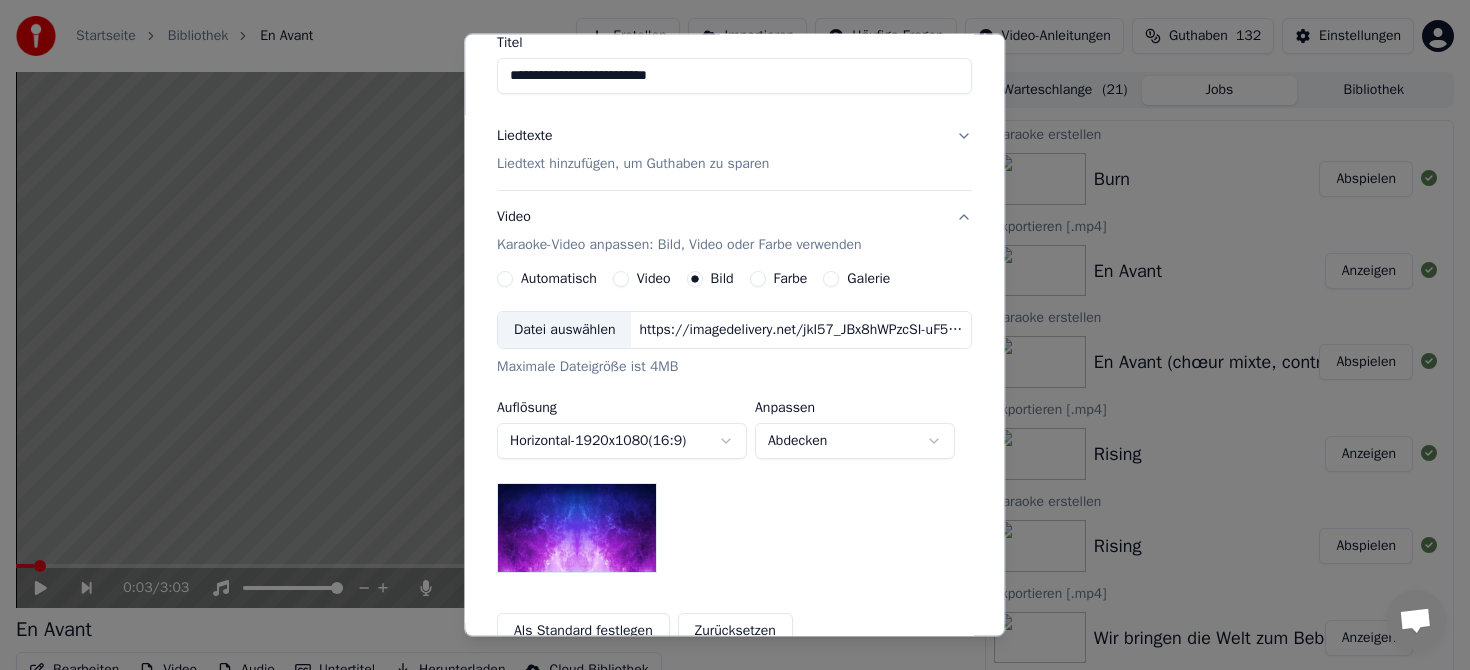 click on "Datei auswählen https://imagedelivery.net/jkI57_JBx8hWPzcSI-uF5w/c7639807-3f76-4ea5-9112-66e75e03d200/16x9" at bounding box center [734, 330] 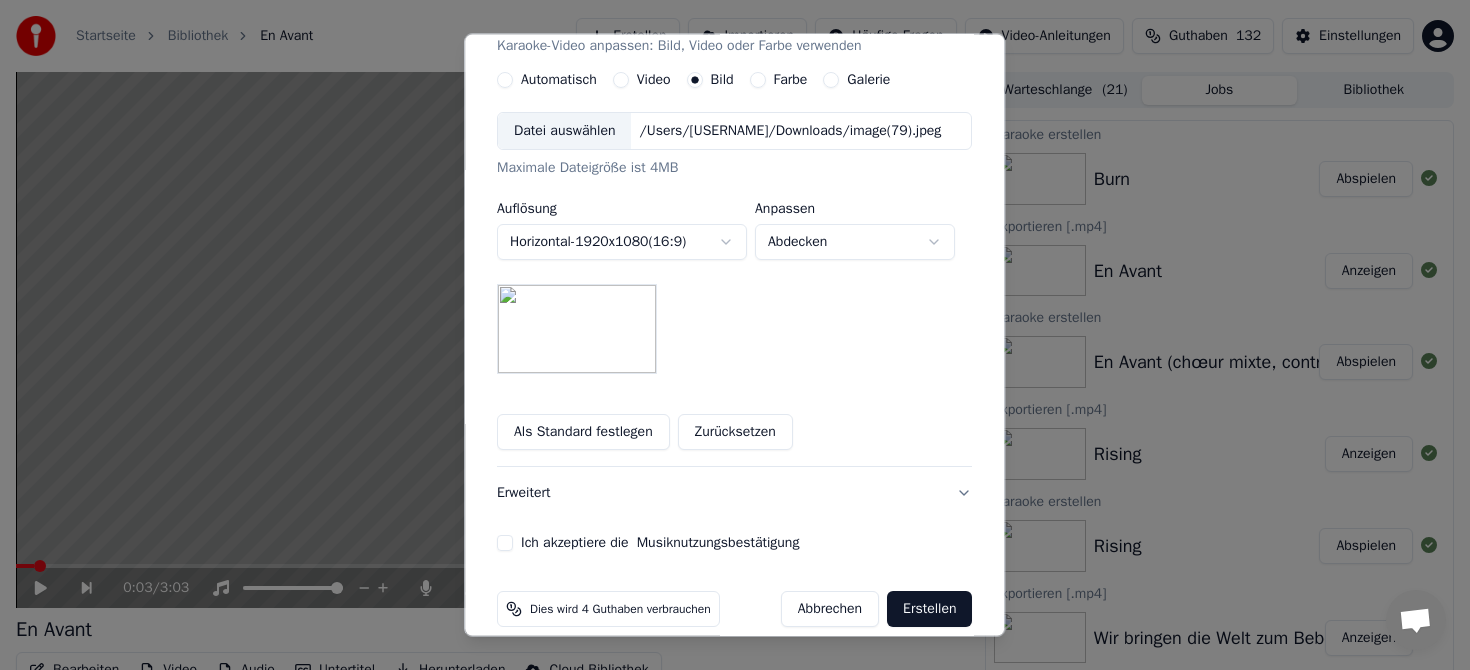scroll, scrollTop: 397, scrollLeft: 0, axis: vertical 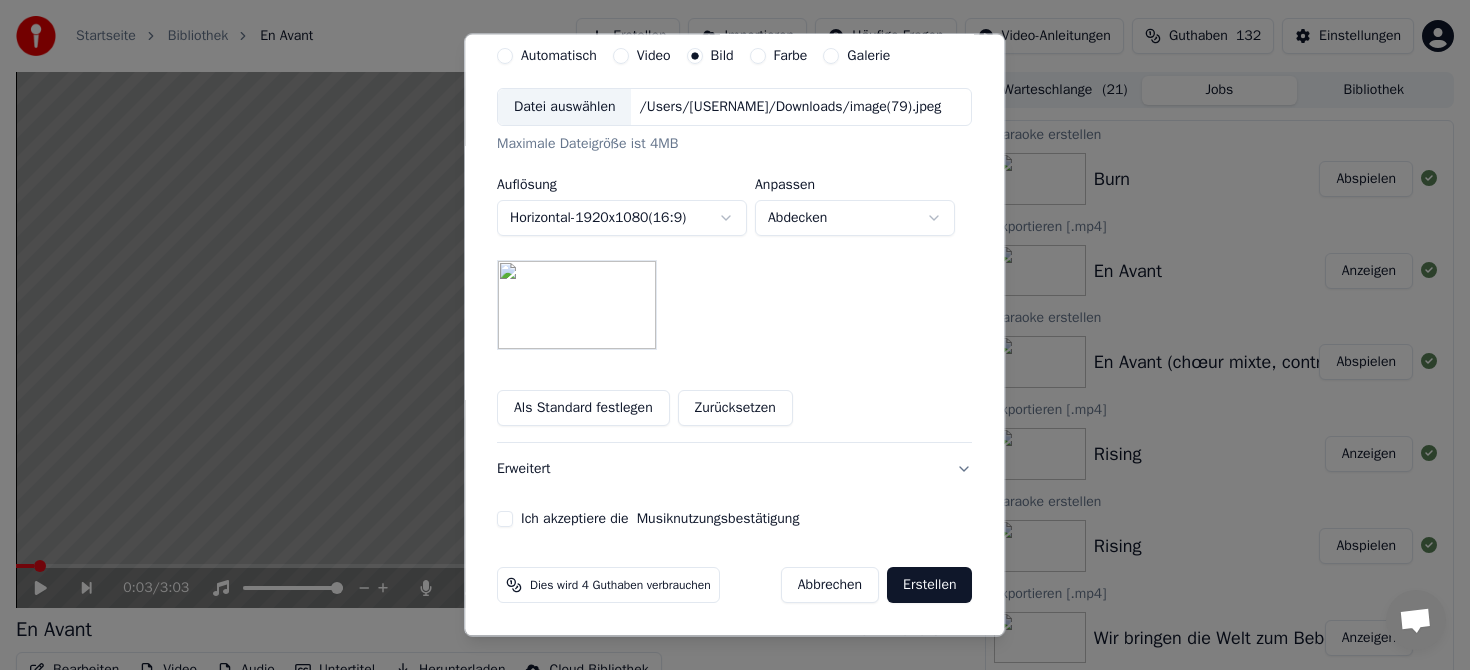 click on "Ich akzeptiere die   Musiknutzungsbestätigung" at bounding box center (505, 519) 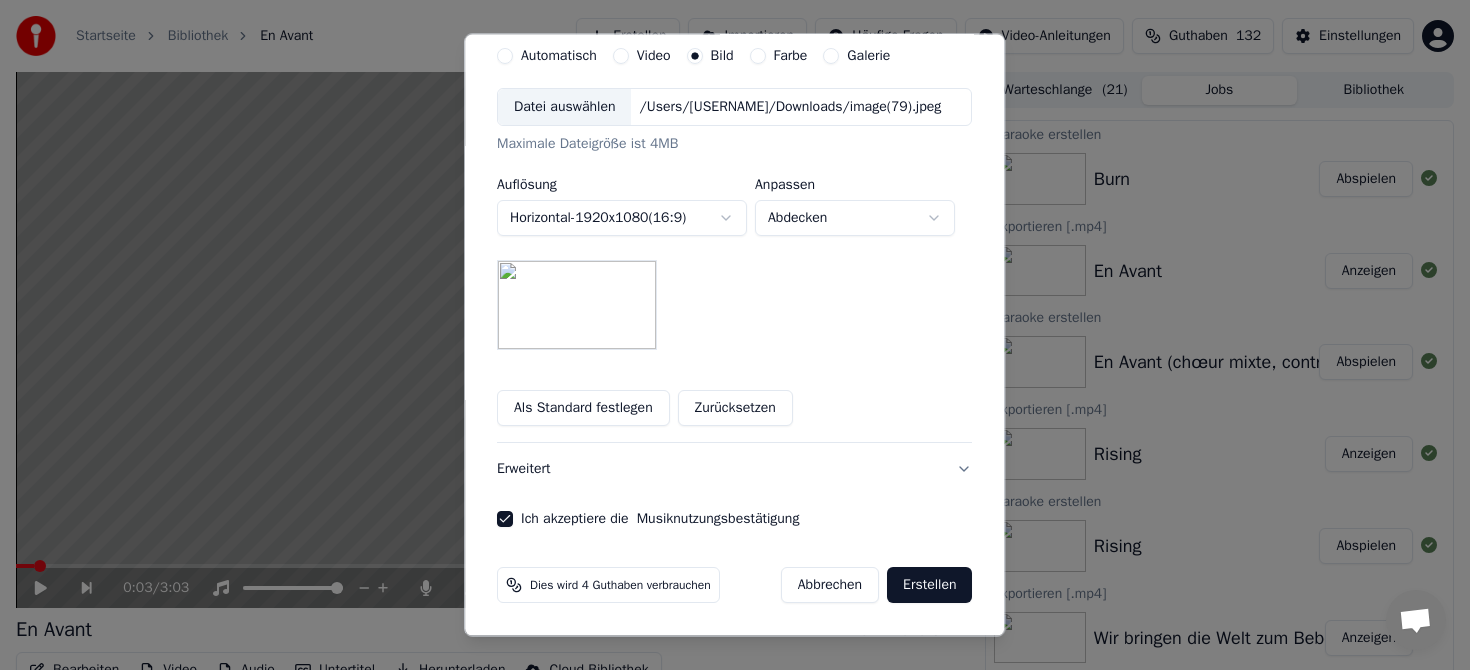click on "Erstellen" at bounding box center [929, 585] 